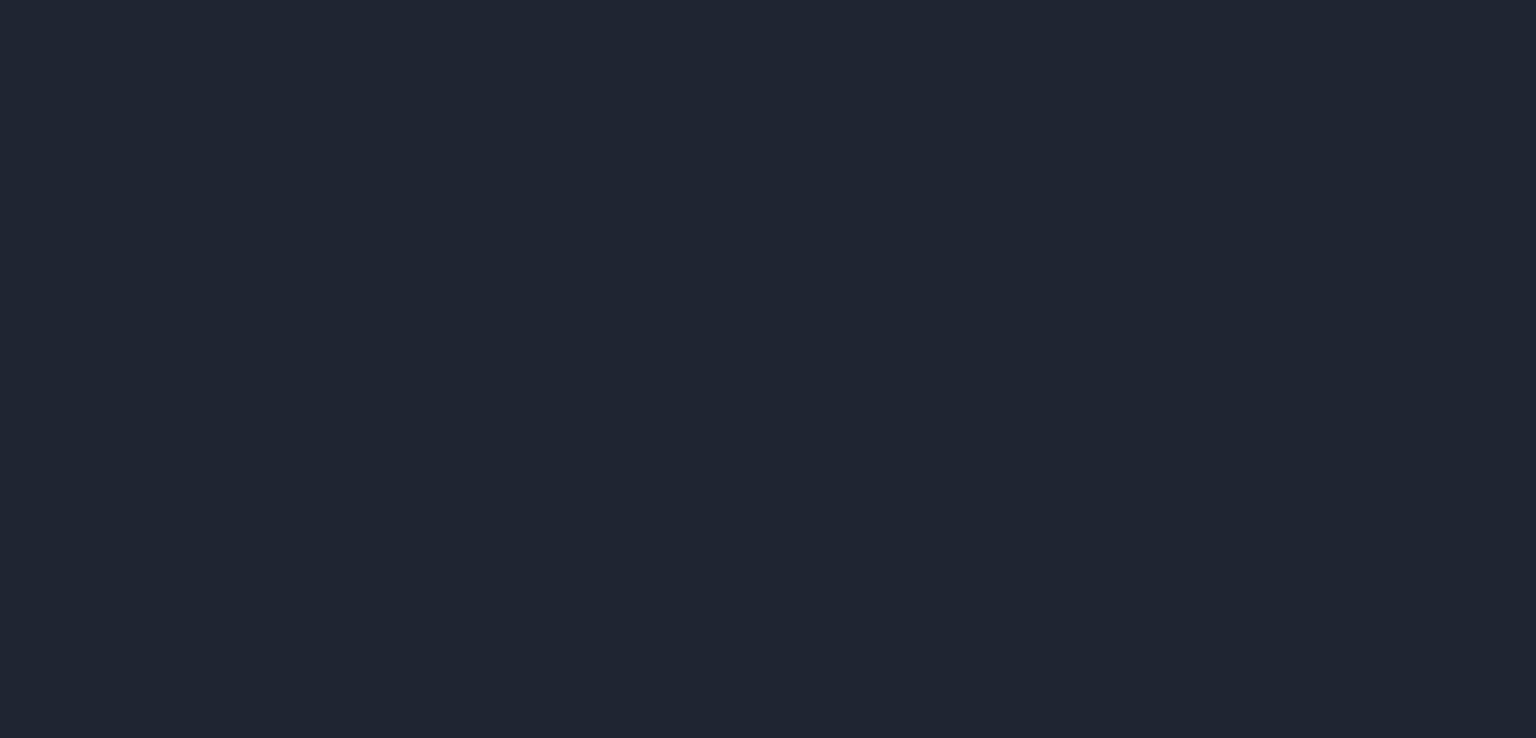 scroll, scrollTop: 0, scrollLeft: 0, axis: both 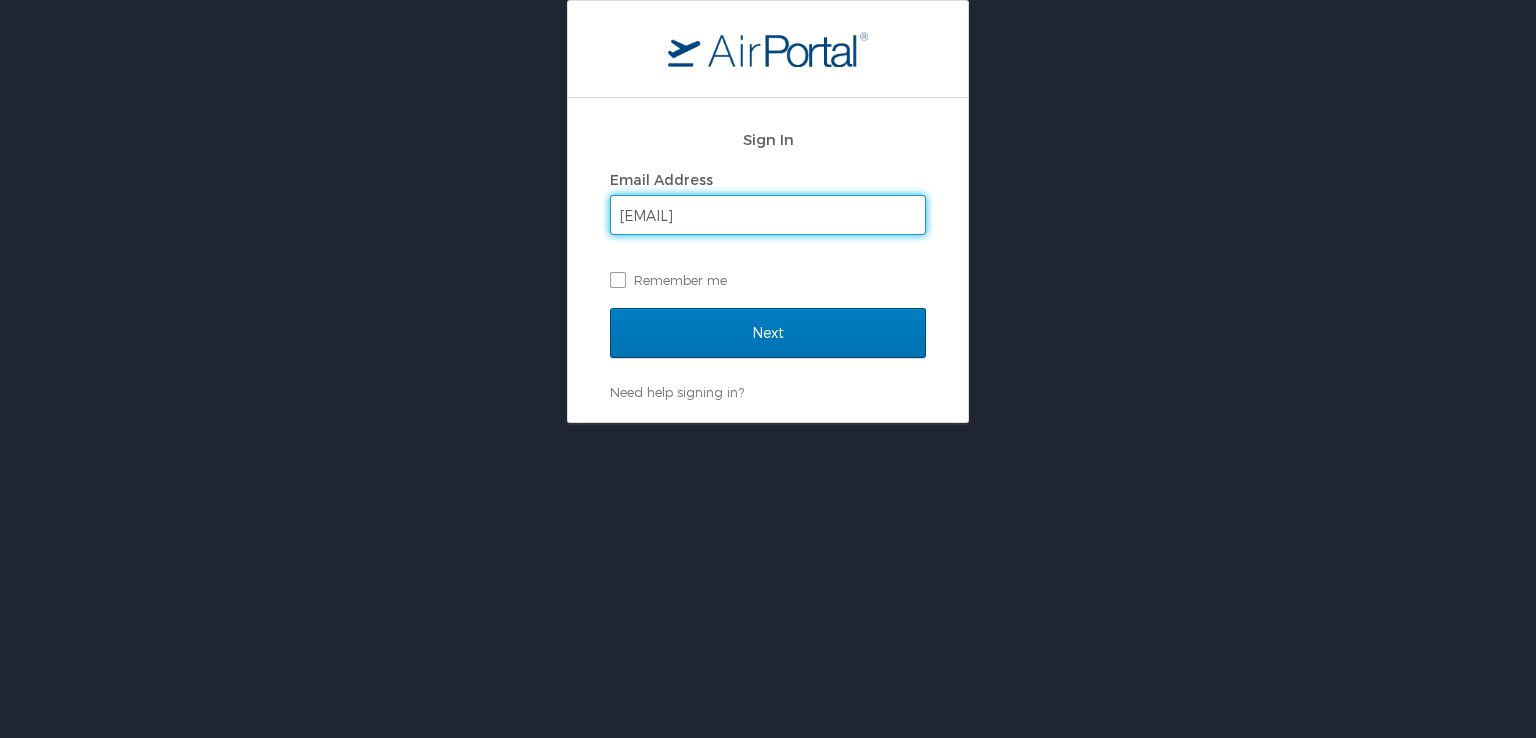 type on "geo.astern@gmail.com" 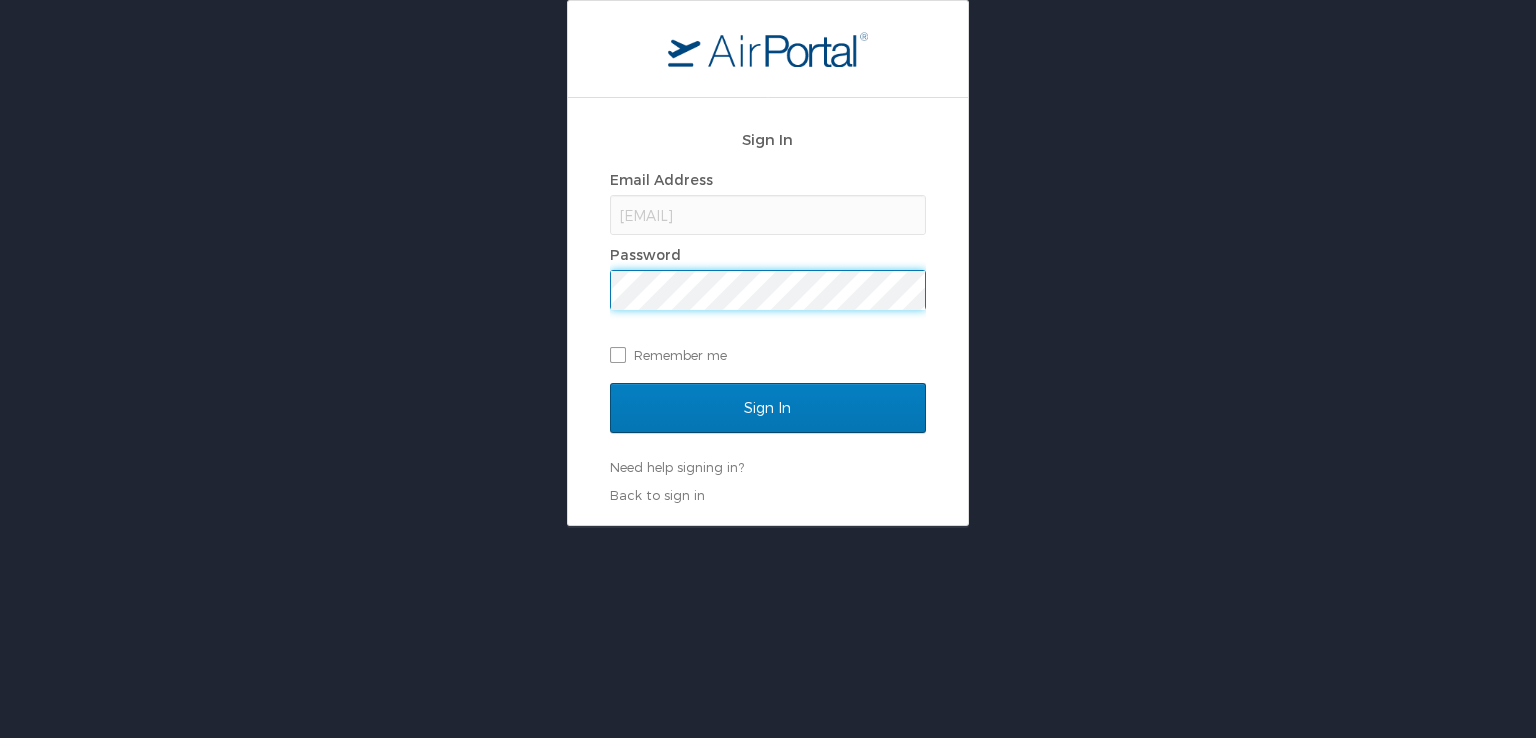 scroll, scrollTop: 0, scrollLeft: 0, axis: both 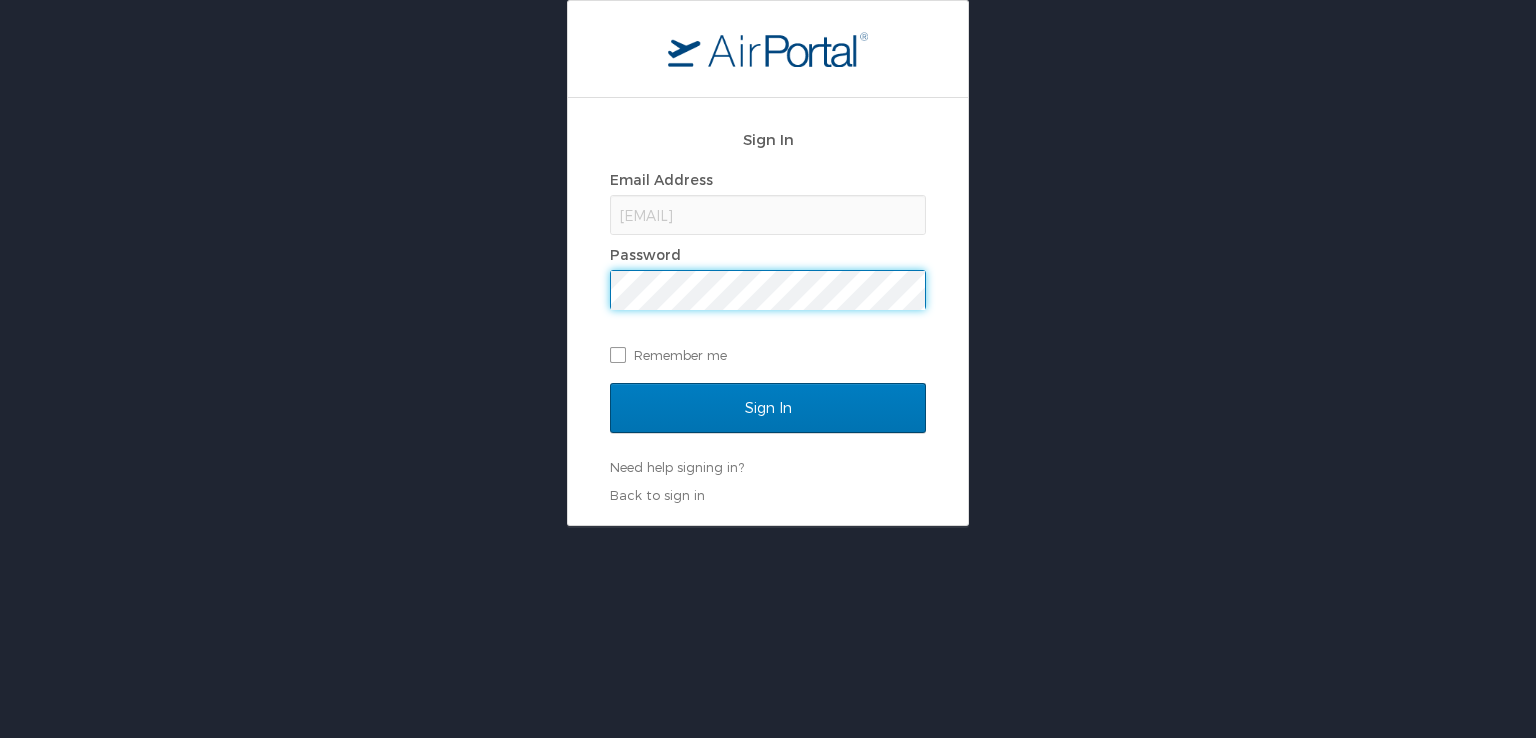 click on "Sign In" at bounding box center (768, 408) 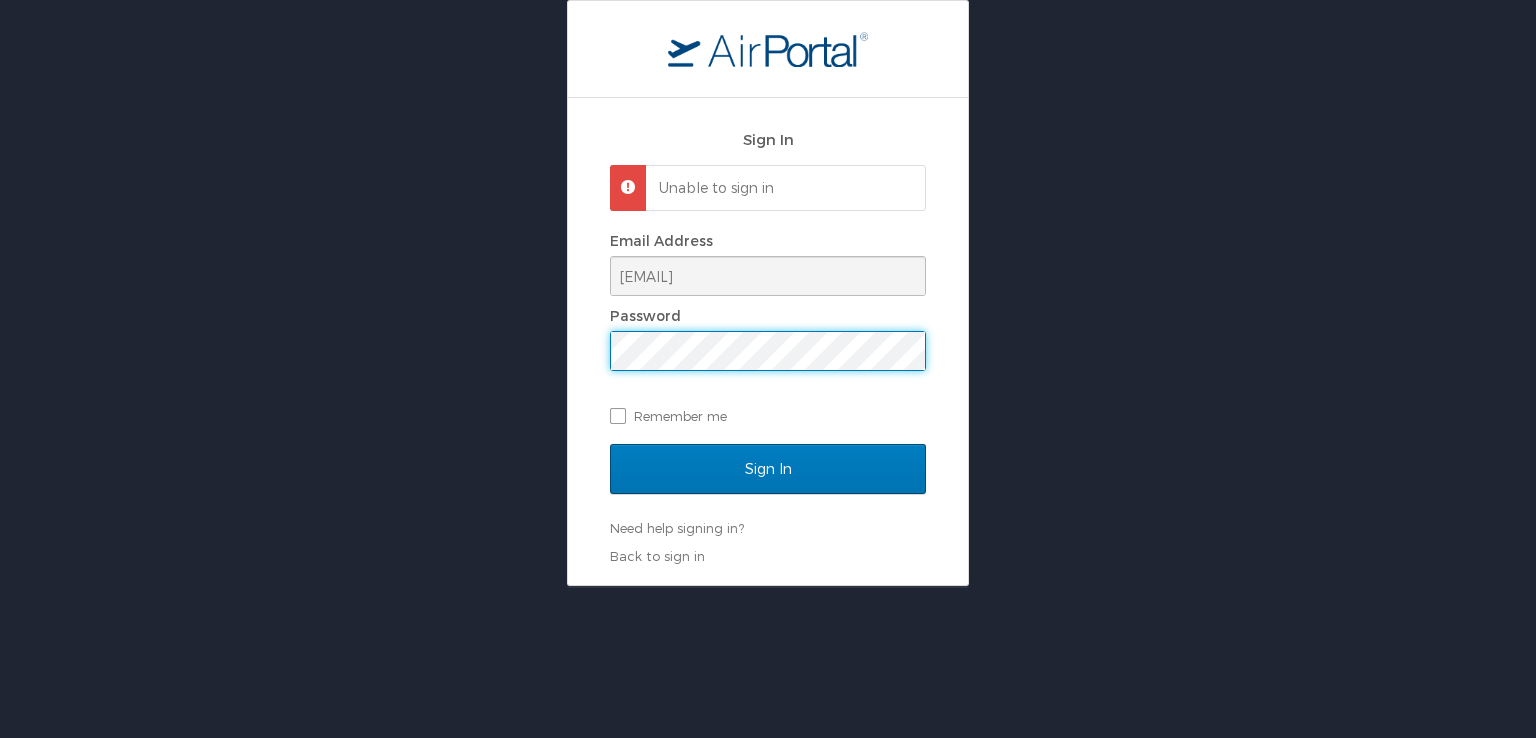 click on "Sign In Unable to sign in Email Address  geo.astern@gmail.com Password  Remember me Sign In Need help signing in? Forgot password? Help Back to sign in" at bounding box center [768, 293] 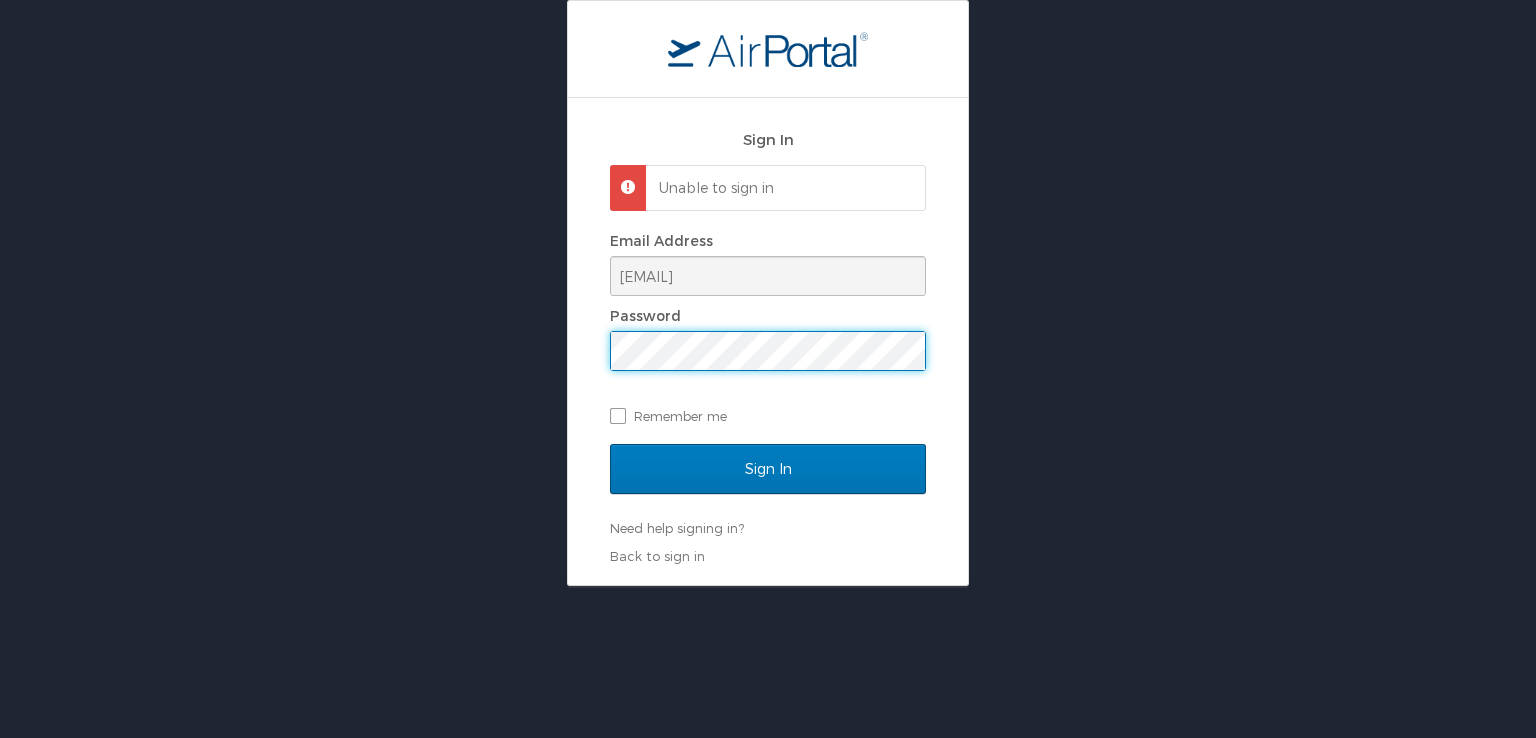 click on "Sign In" at bounding box center (768, 469) 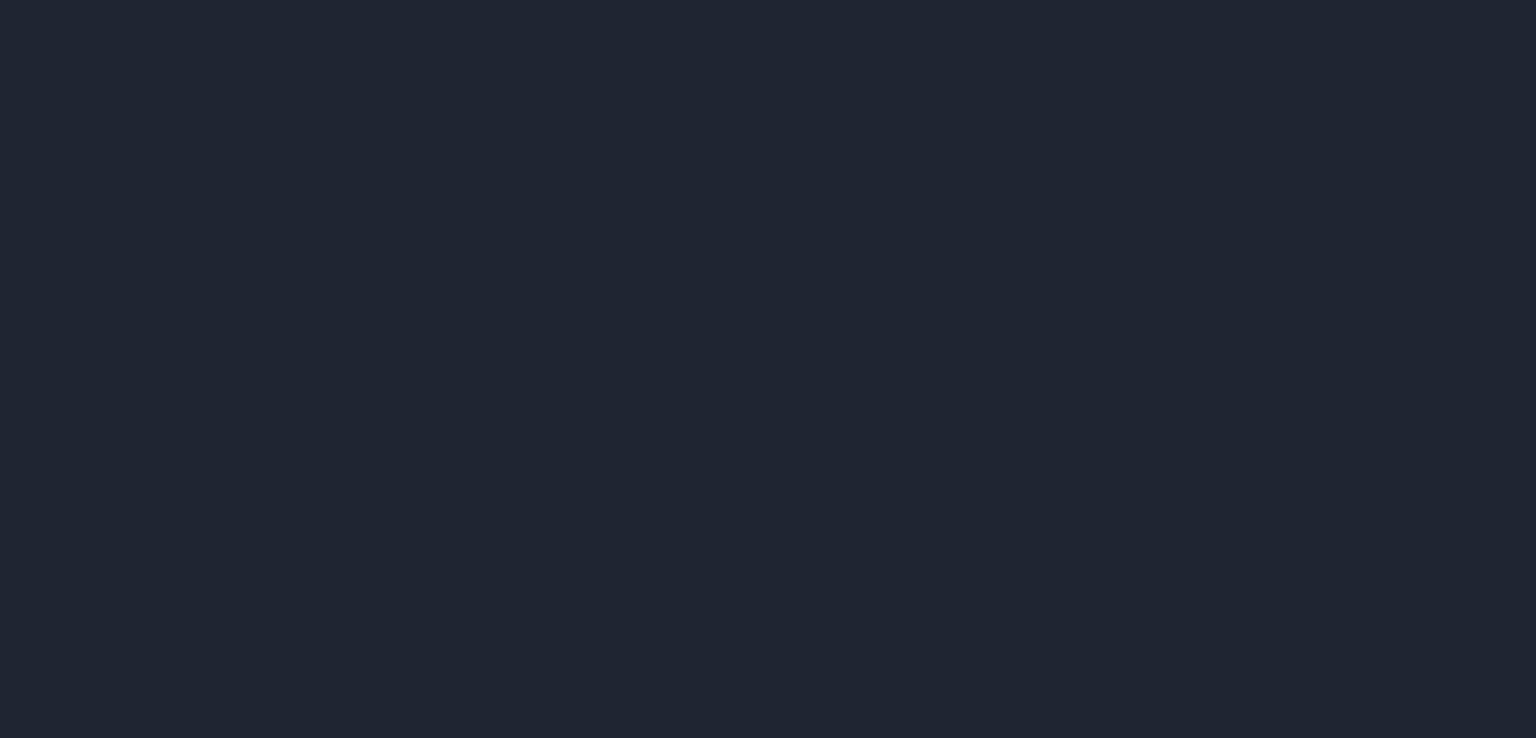 scroll, scrollTop: 0, scrollLeft: 0, axis: both 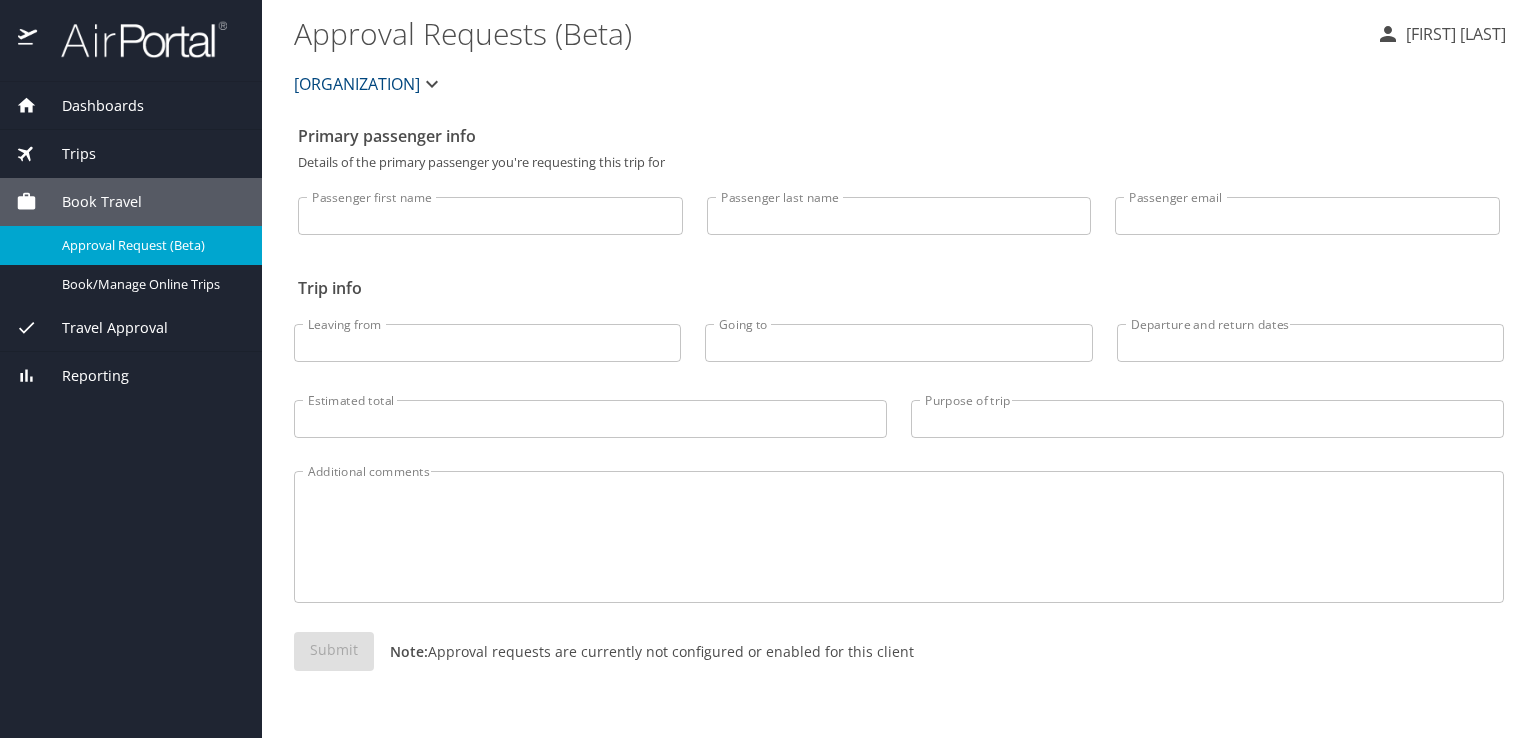 click on "Travel Approval" at bounding box center [102, 328] 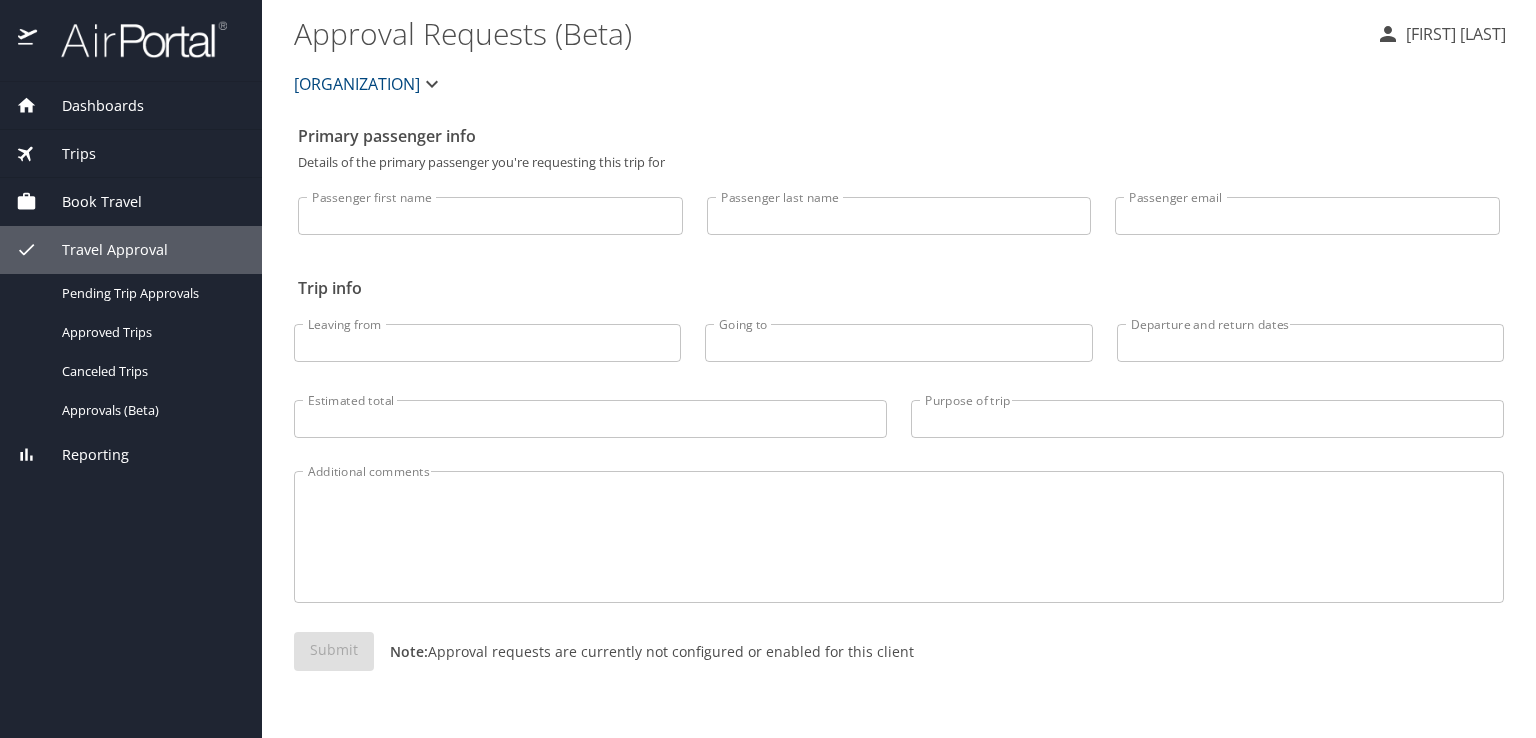 click on "Trips" at bounding box center [131, 154] 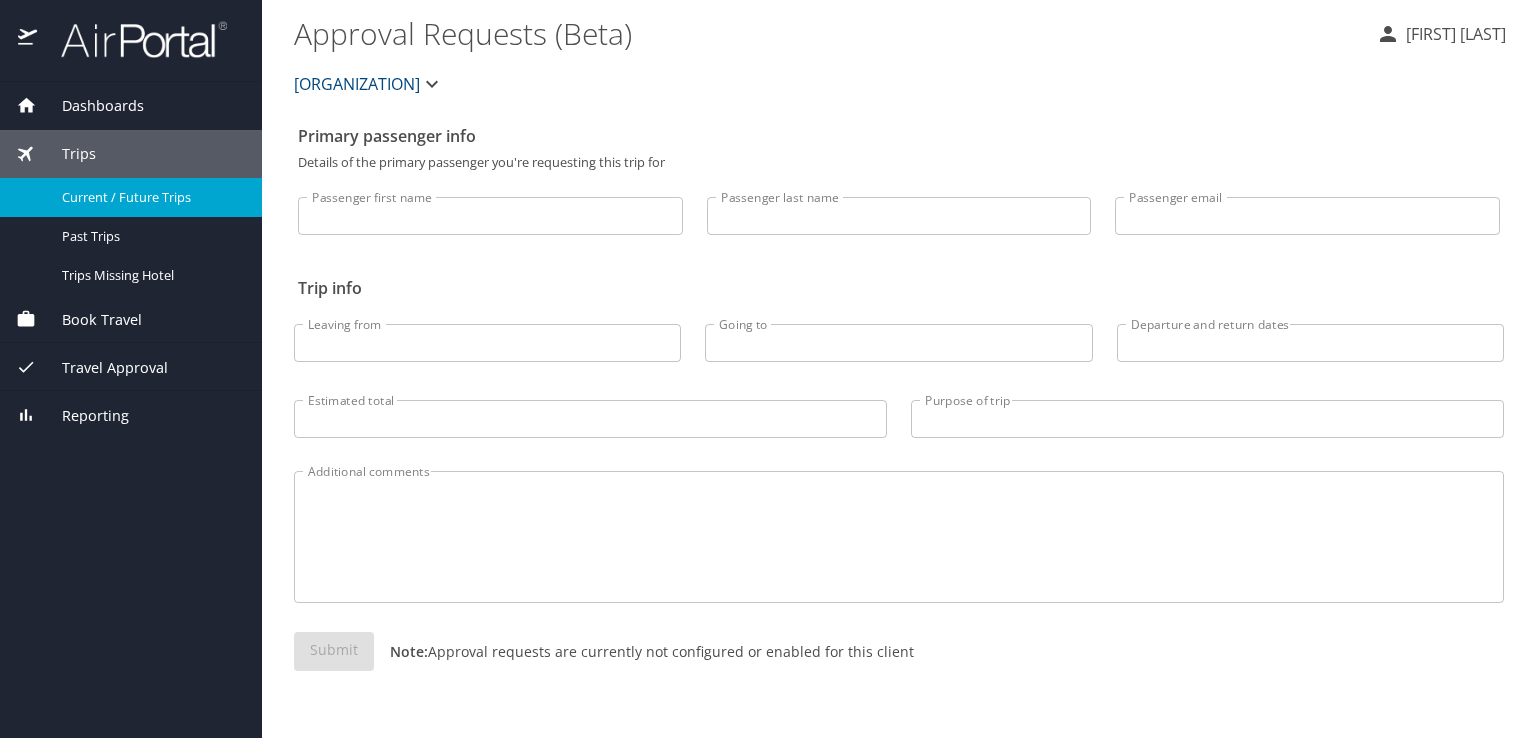 click on "Current / Future Trips" at bounding box center [131, 197] 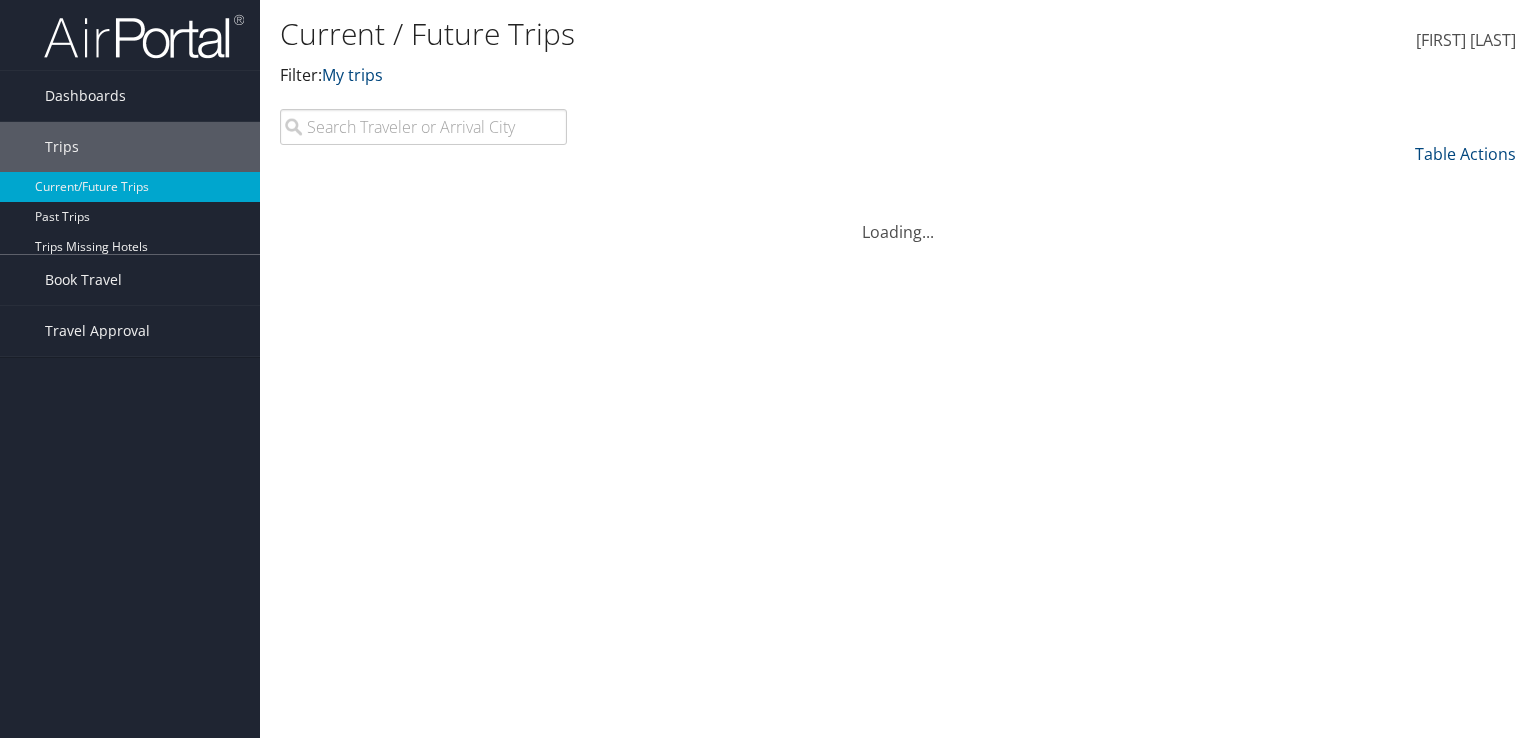 scroll, scrollTop: 0, scrollLeft: 0, axis: both 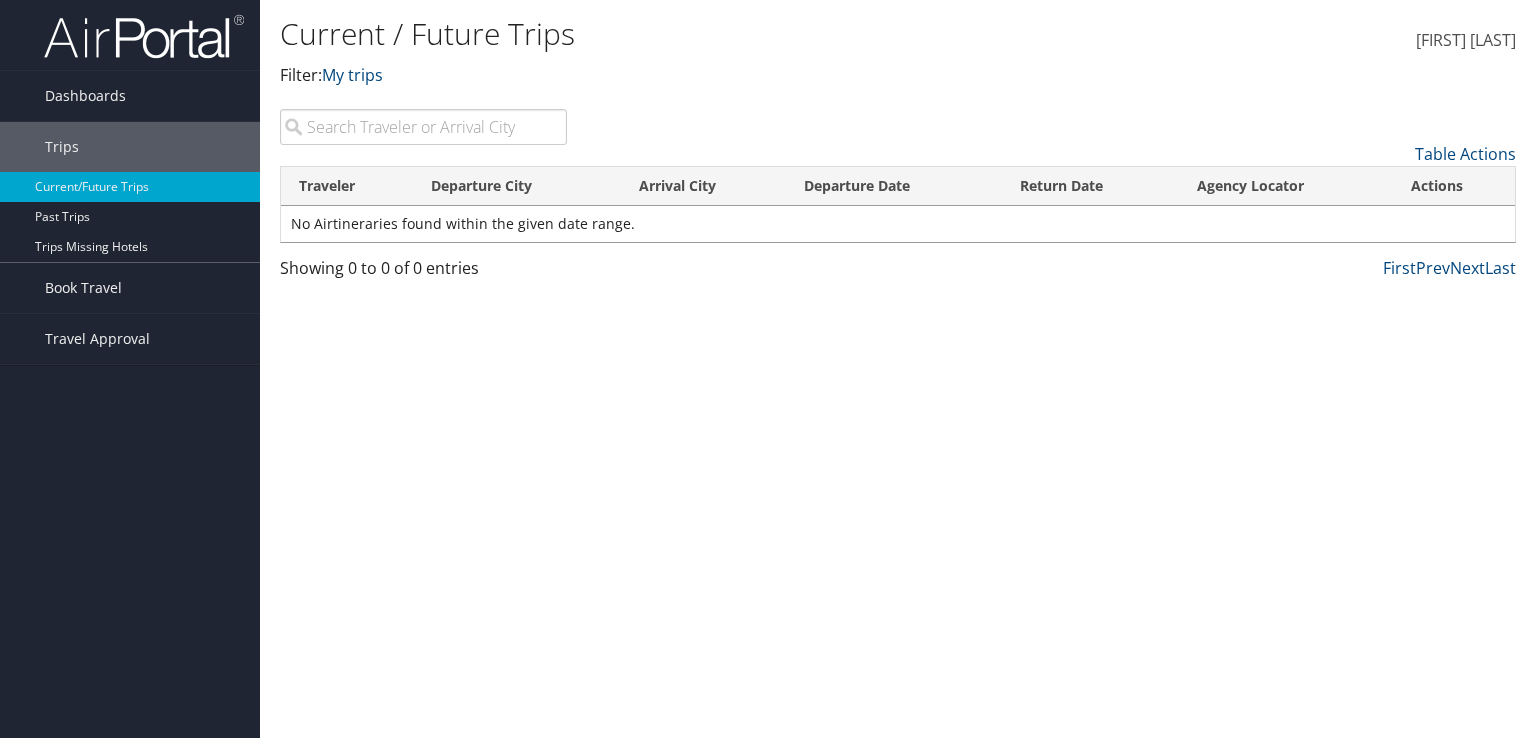 click on "Current/Future Trips" at bounding box center (130, 187) 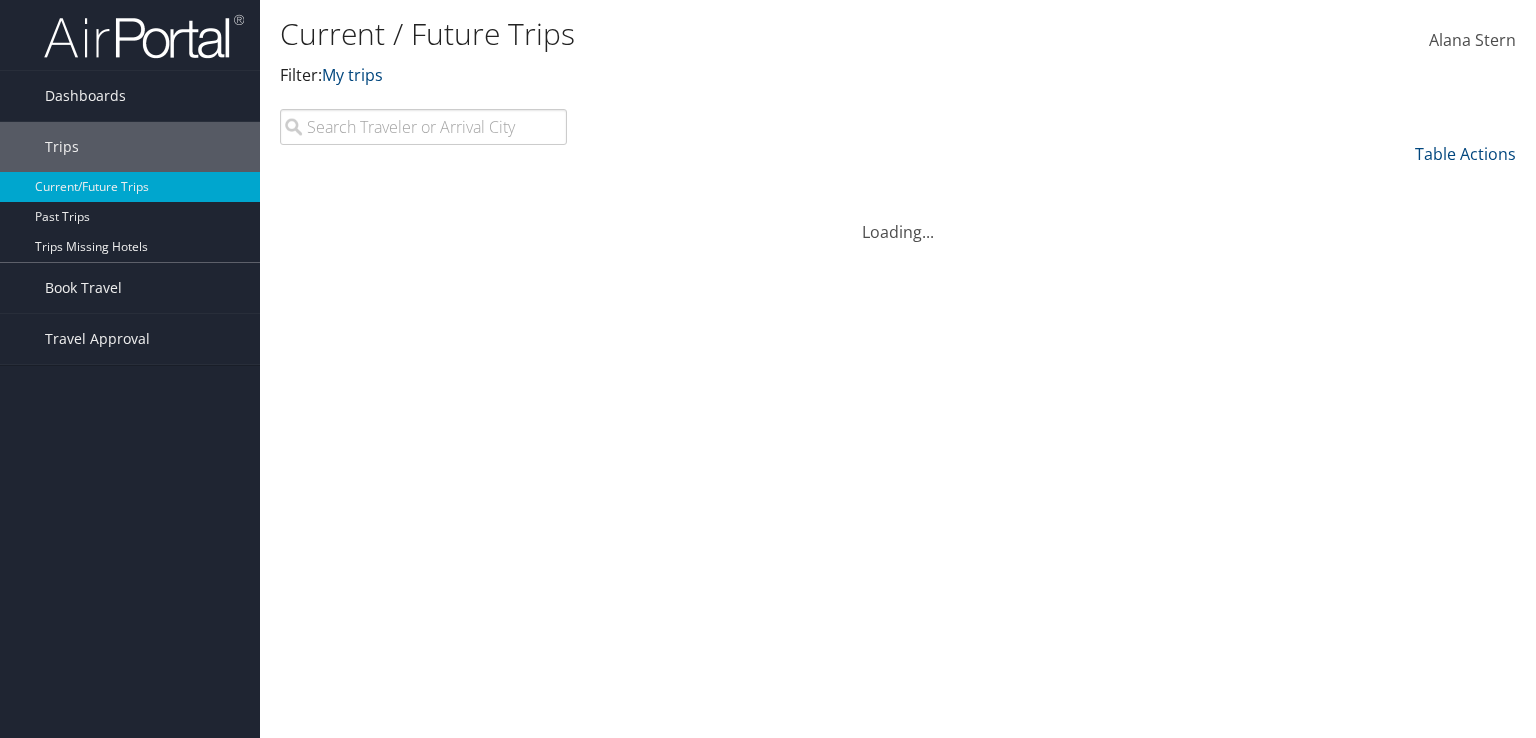 scroll, scrollTop: 0, scrollLeft: 0, axis: both 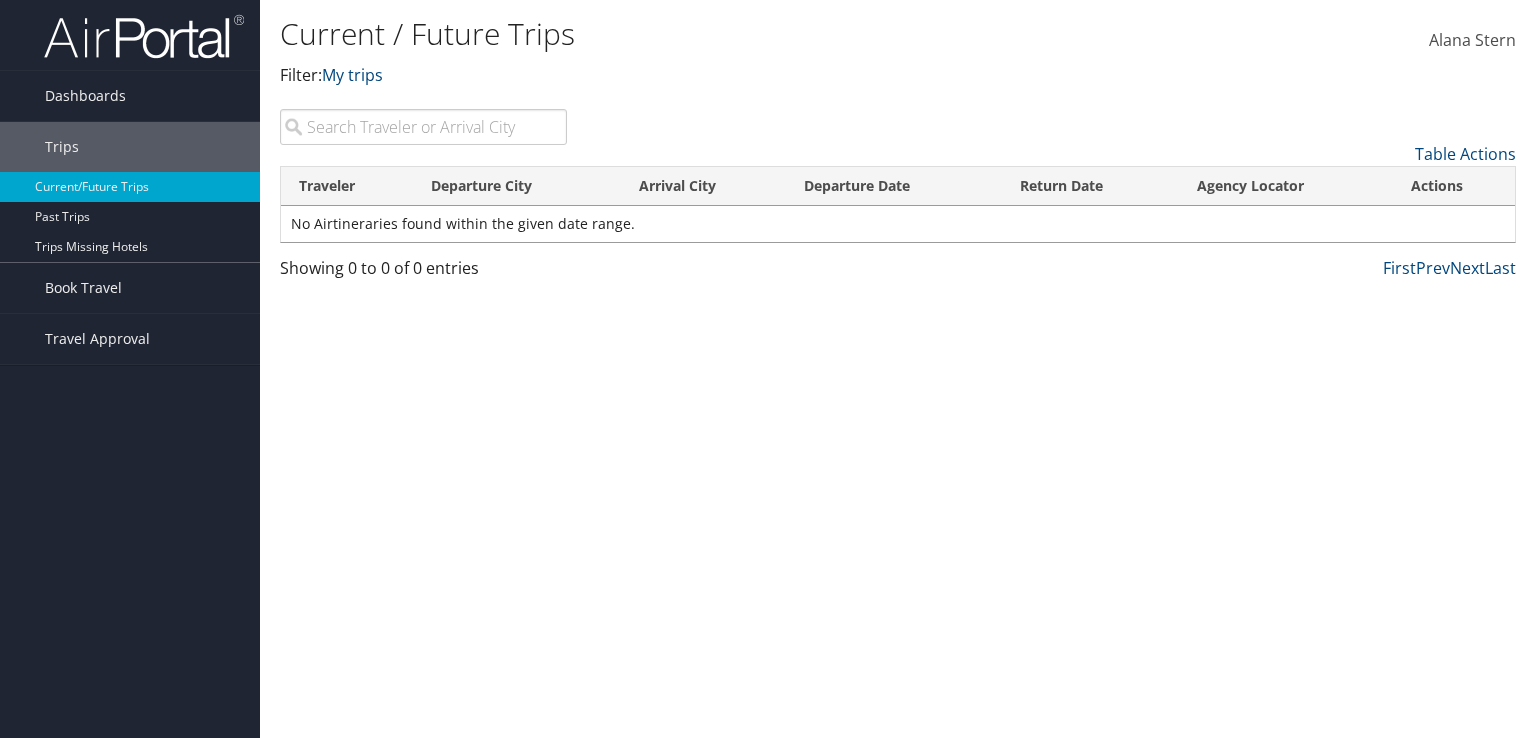 click at bounding box center (423, 127) 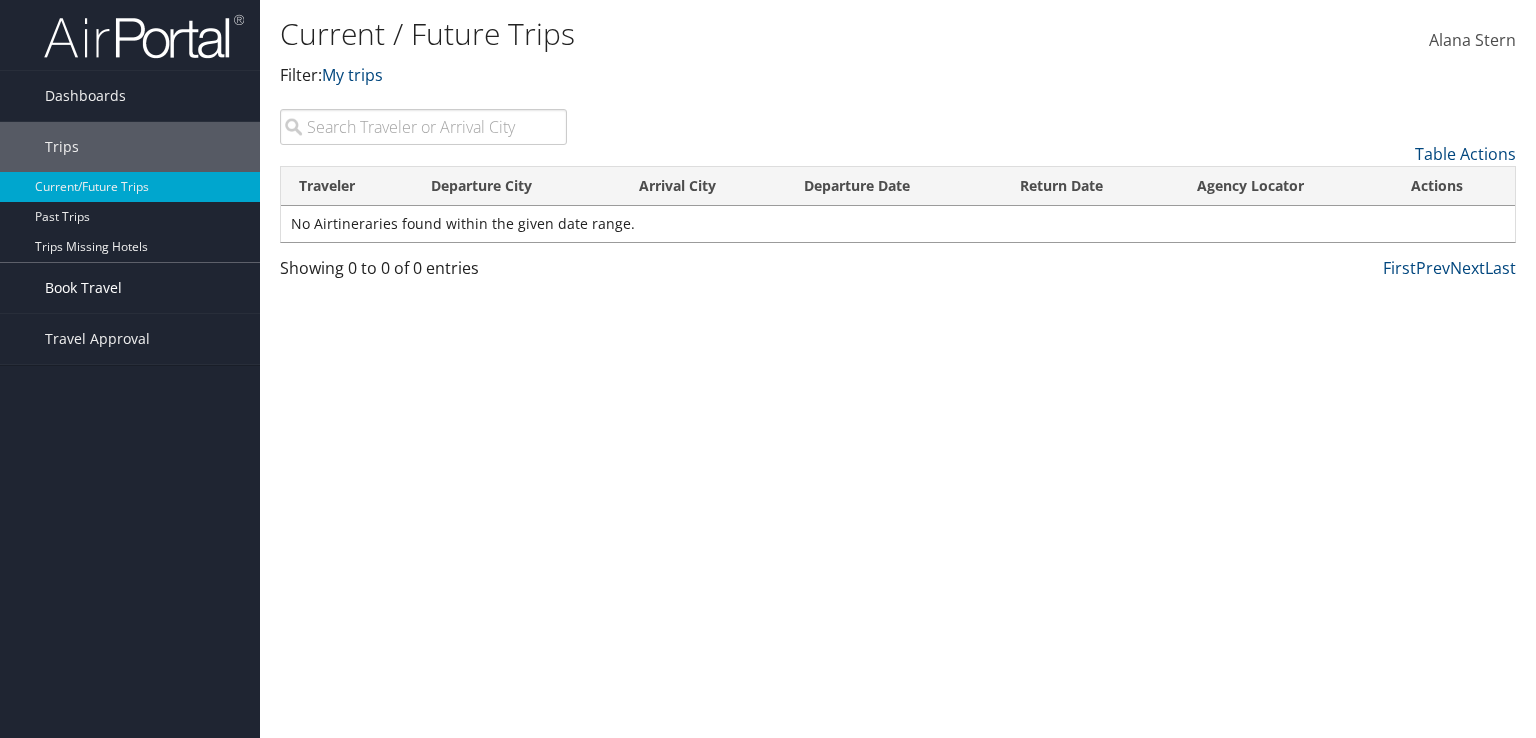 click on "Book Travel" at bounding box center (83, 288) 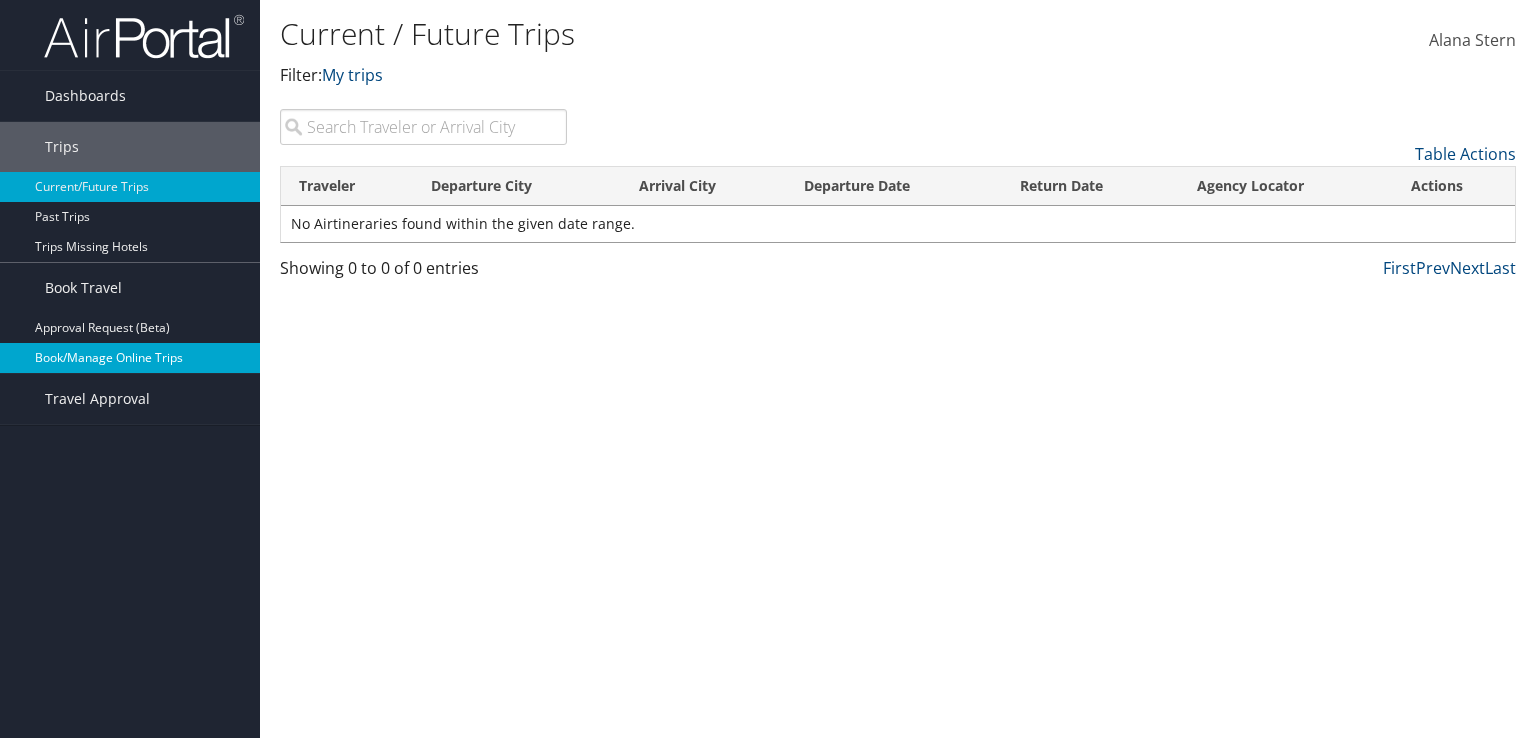 click on "Book/Manage Online Trips" at bounding box center [130, 358] 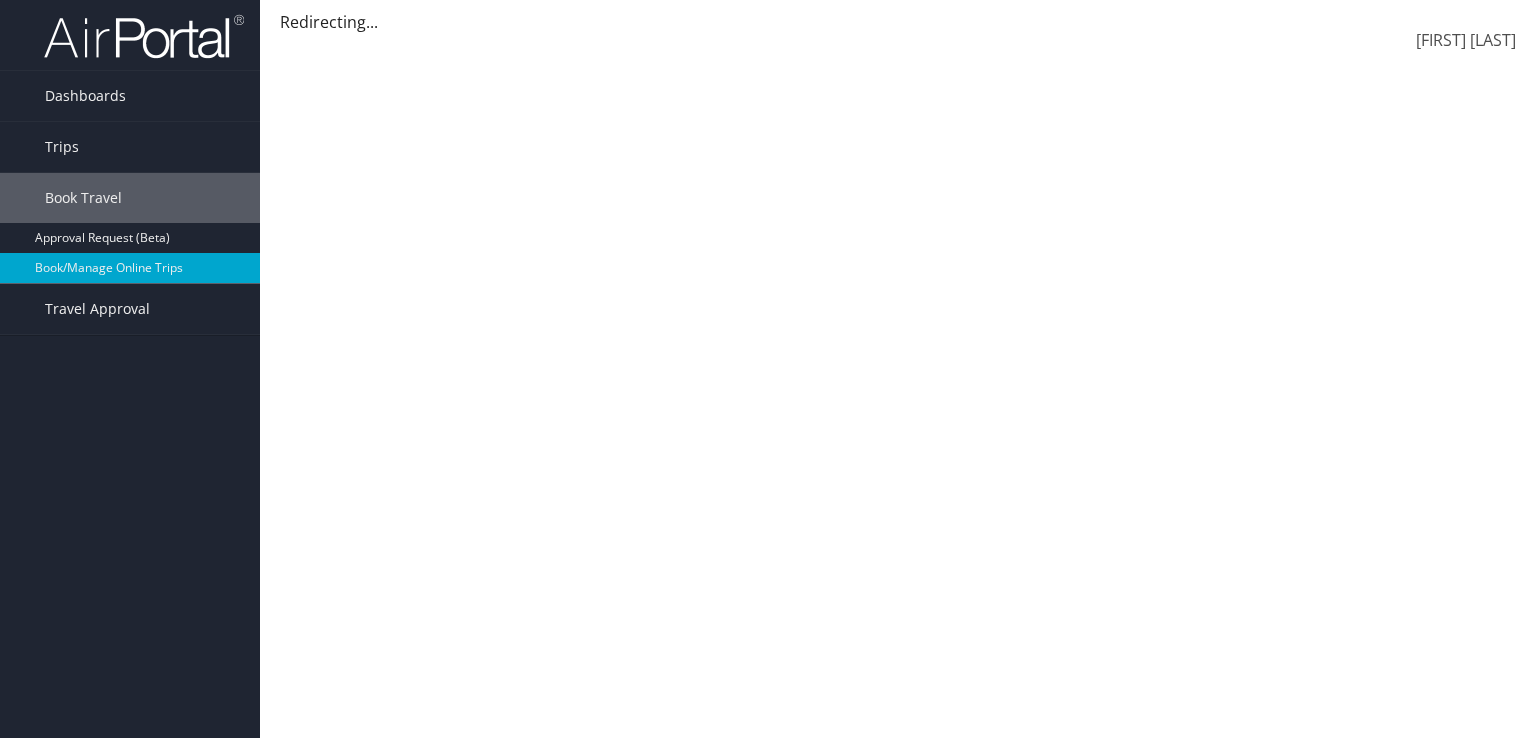 scroll, scrollTop: 0, scrollLeft: 0, axis: both 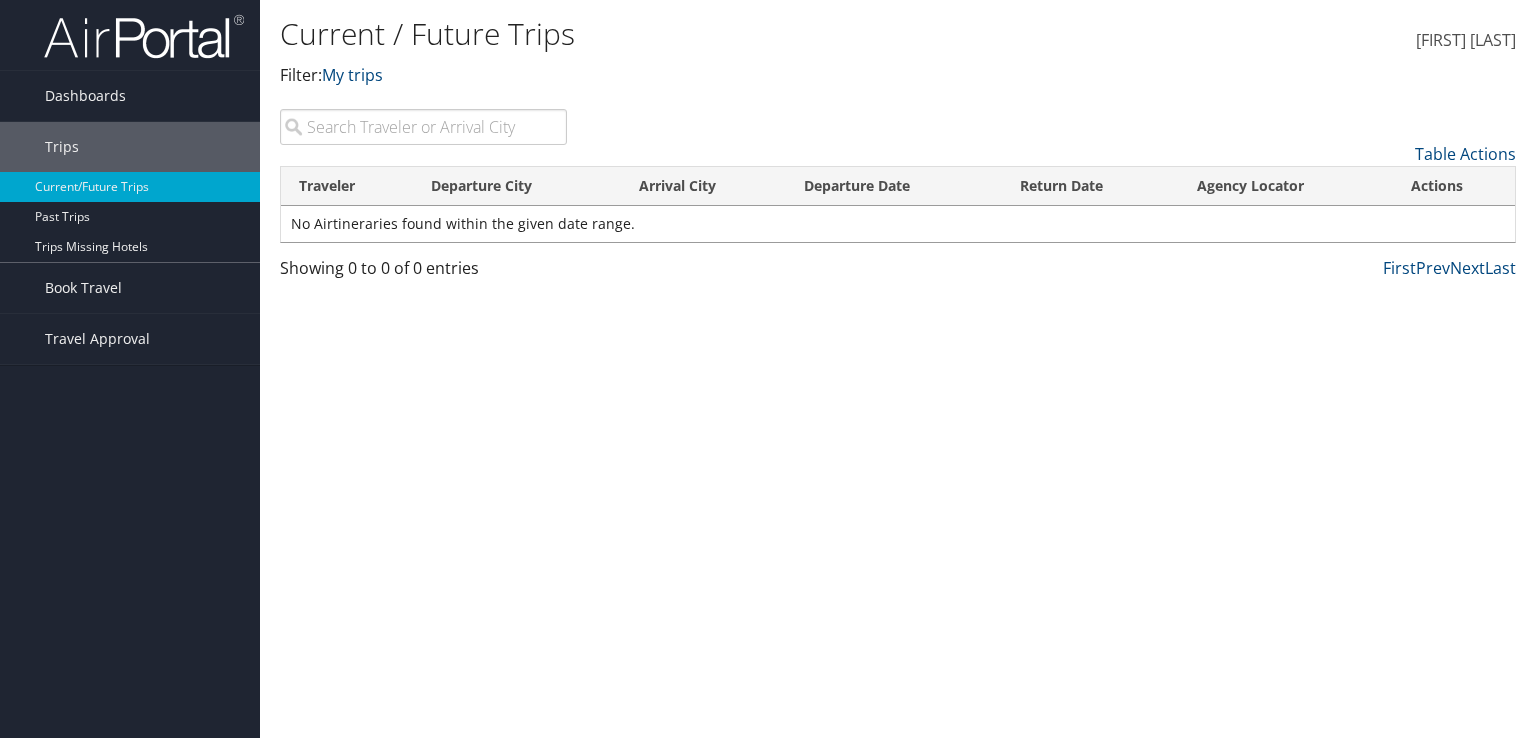 click on "[FIRST] [LAST]" at bounding box center (1466, 40) 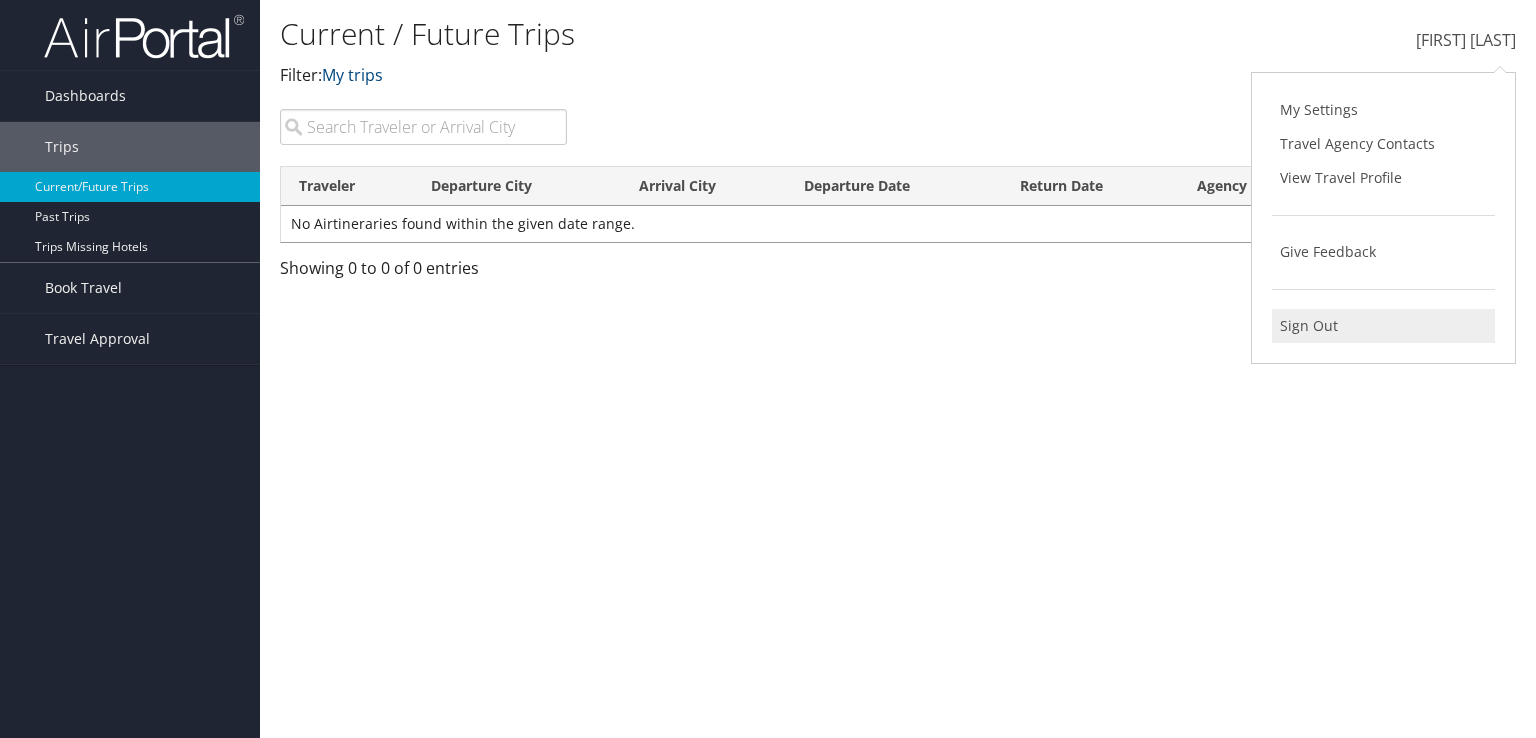 click on "Sign Out" at bounding box center (1383, 326) 